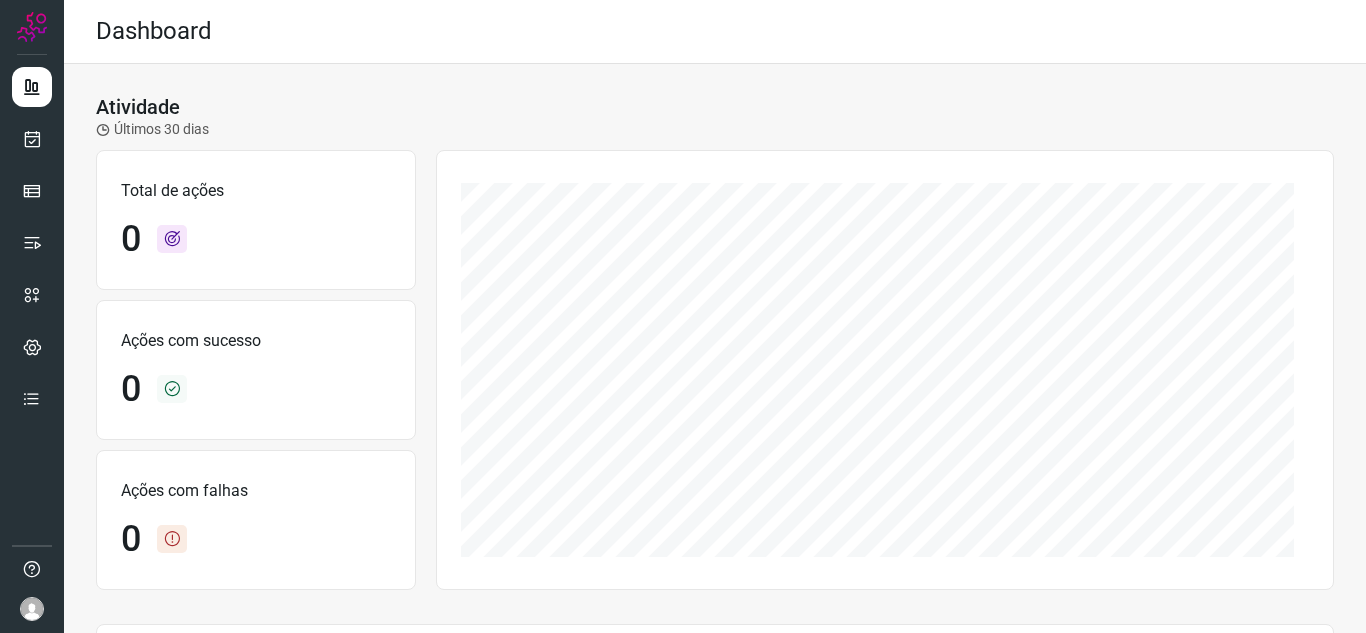 scroll, scrollTop: 0, scrollLeft: 0, axis: both 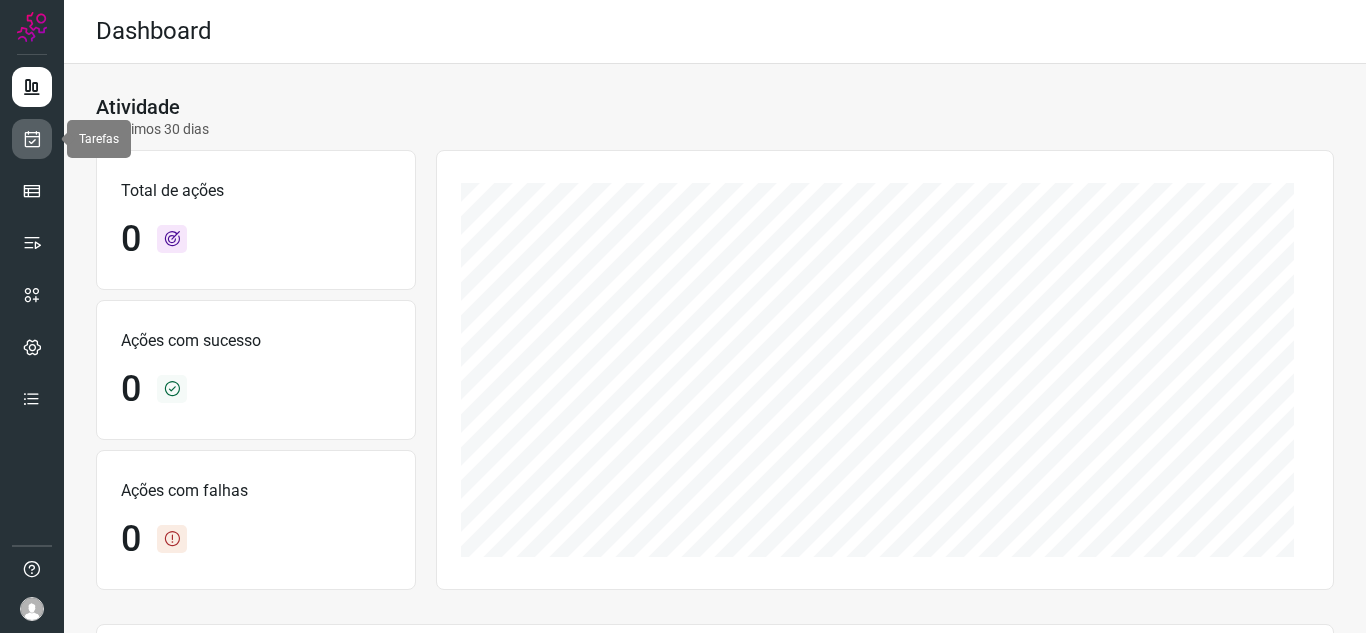 click at bounding box center (32, 139) 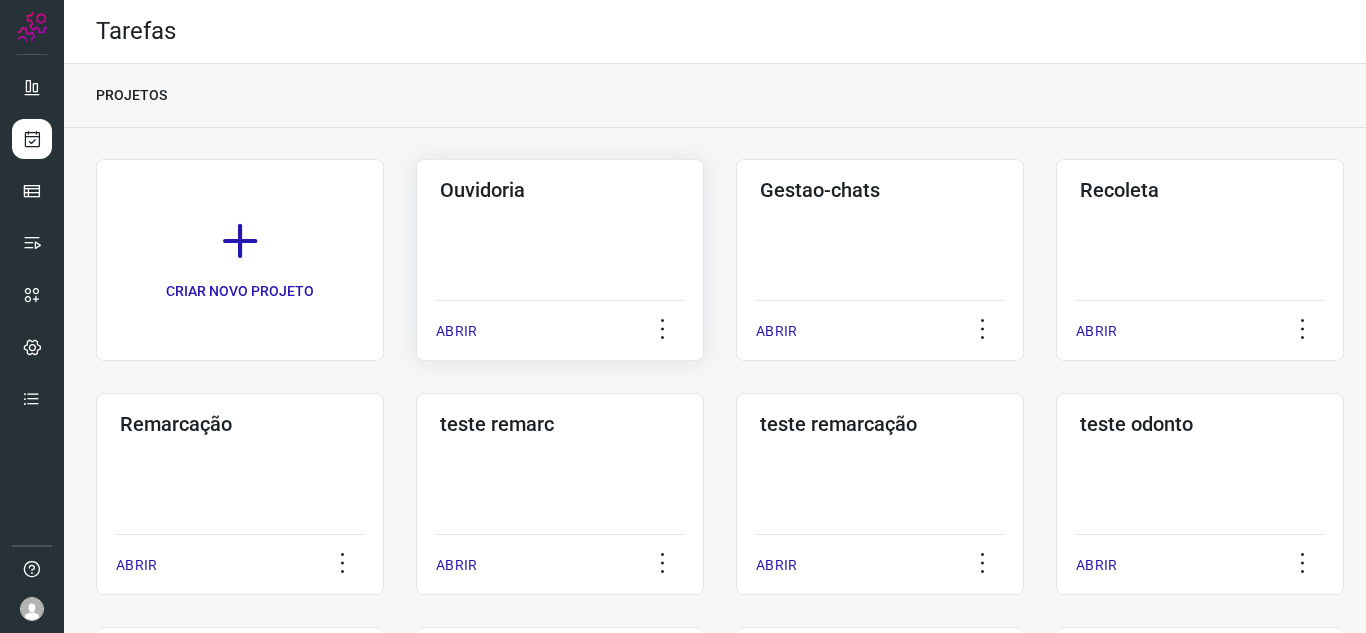 click on "ABRIR" at bounding box center (456, 331) 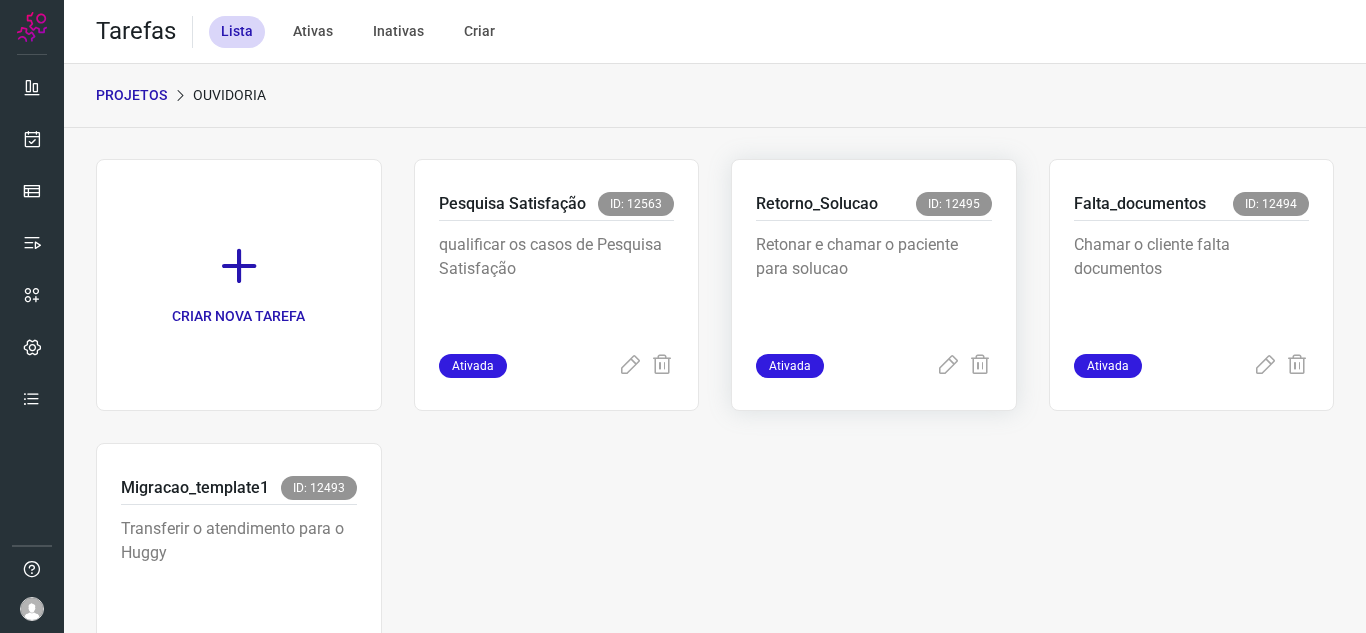 click on "Ativada" at bounding box center [790, 366] 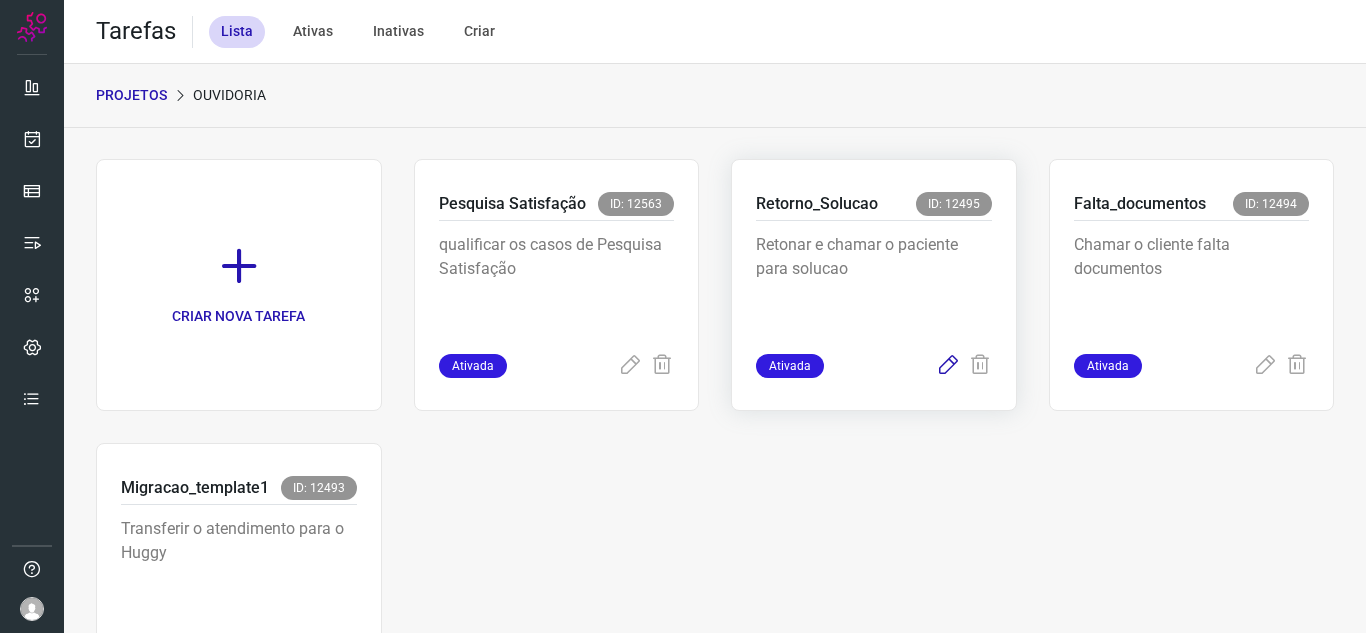 click at bounding box center (948, 366) 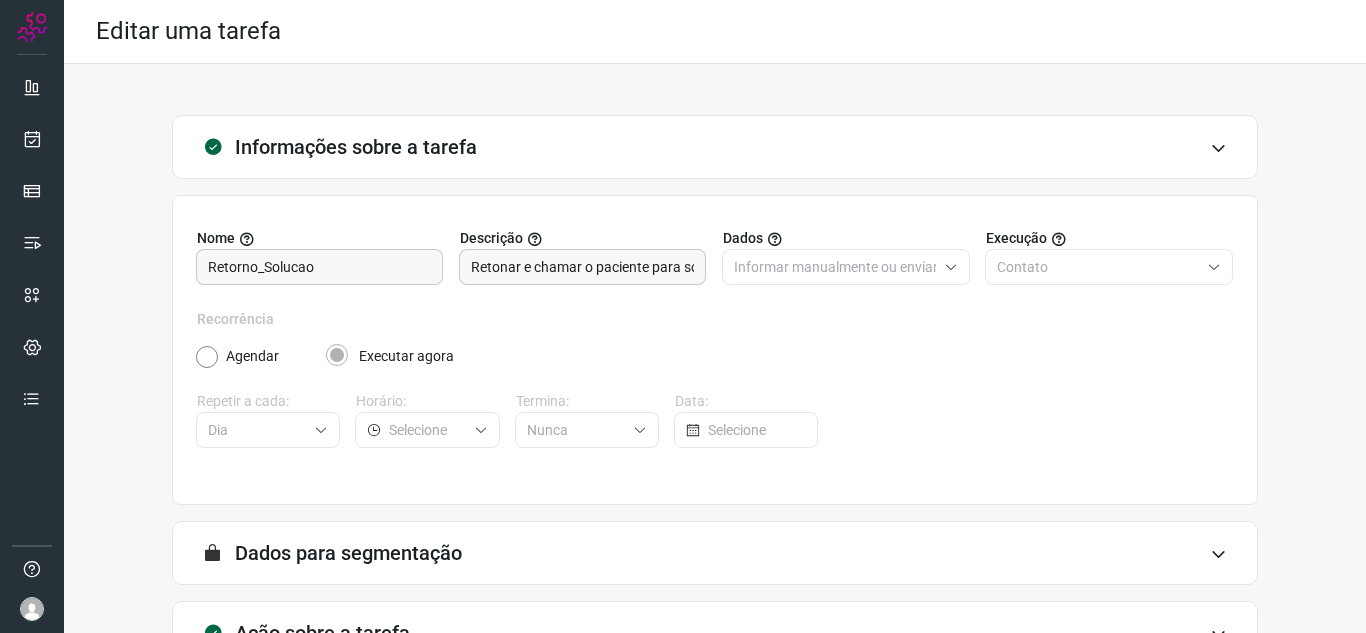 scroll, scrollTop: 148, scrollLeft: 0, axis: vertical 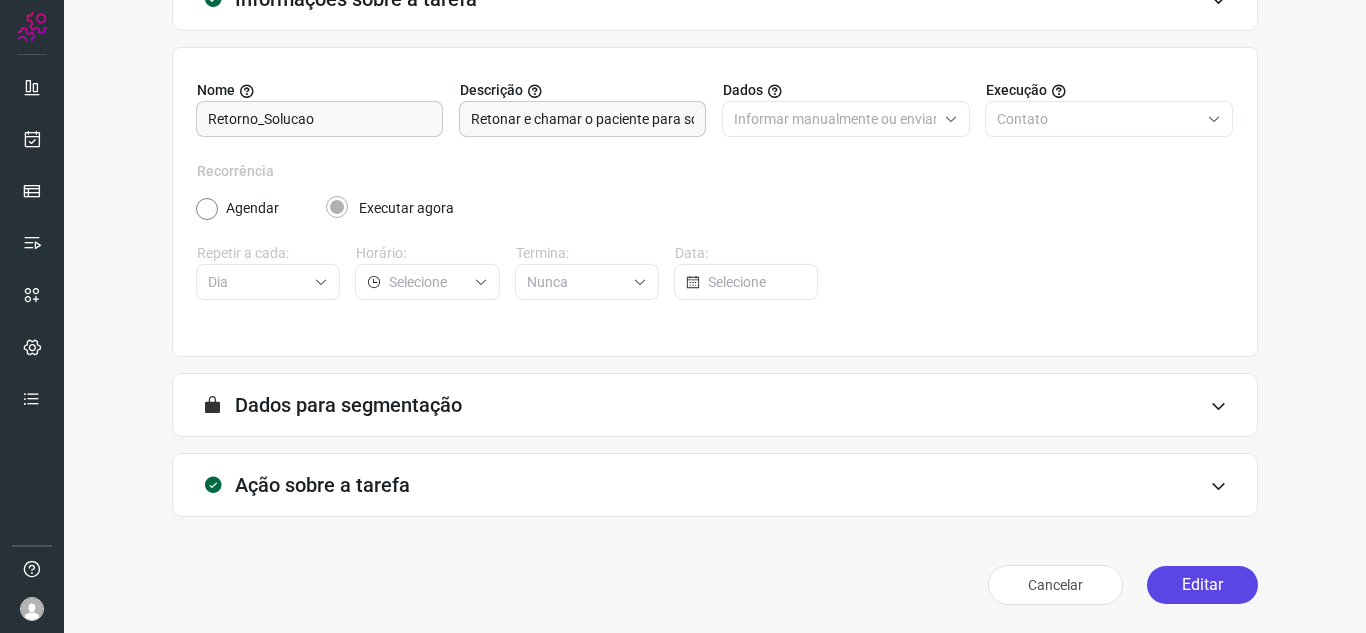 click on "Editar" at bounding box center (1202, 585) 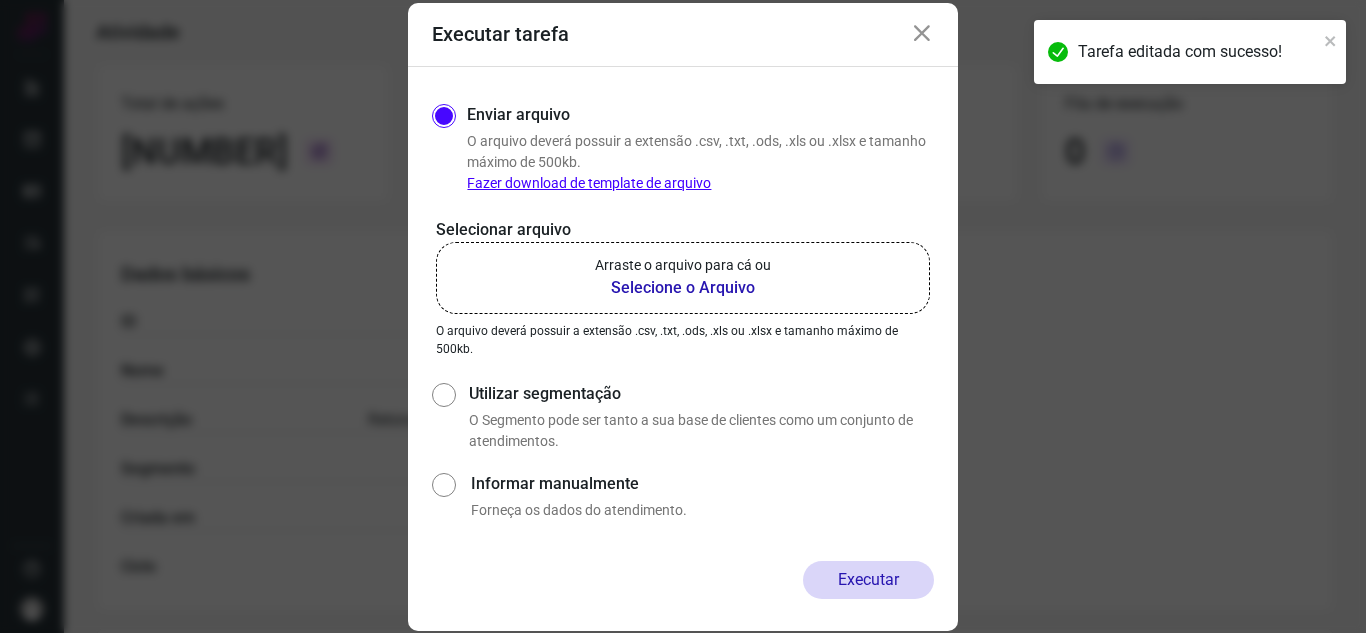 click on "Selecione o Arquivo" at bounding box center (683, 288) 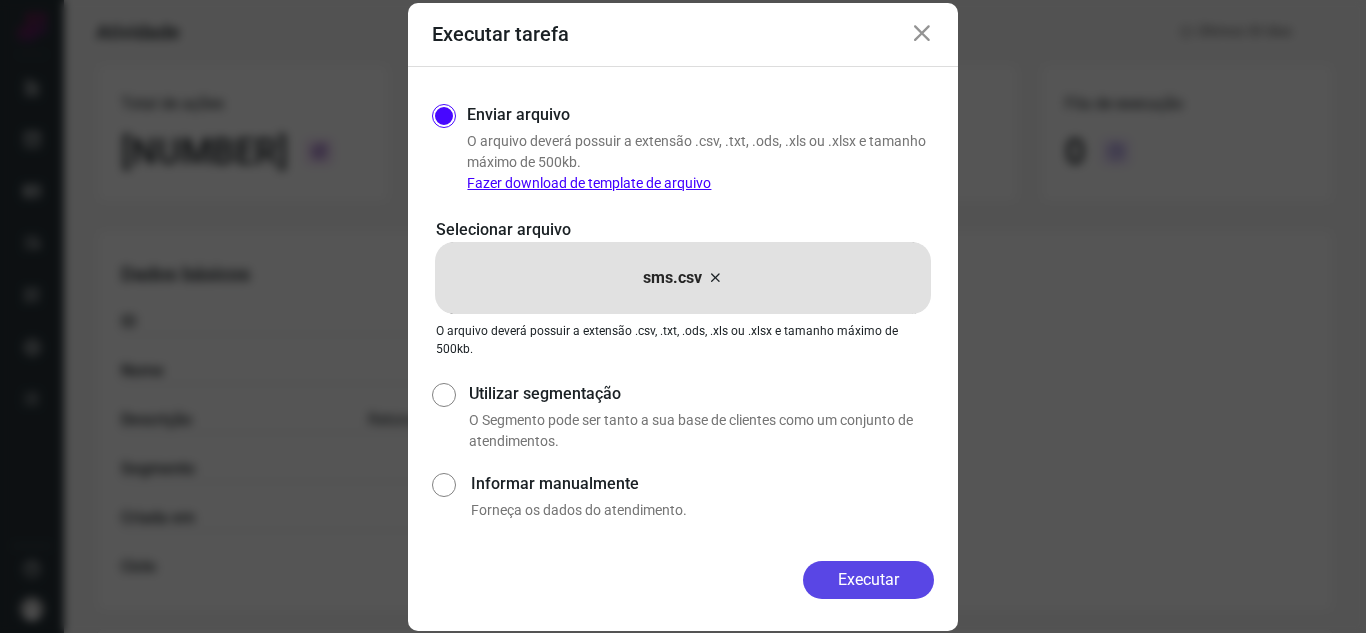 click on "Executar" at bounding box center [868, 580] 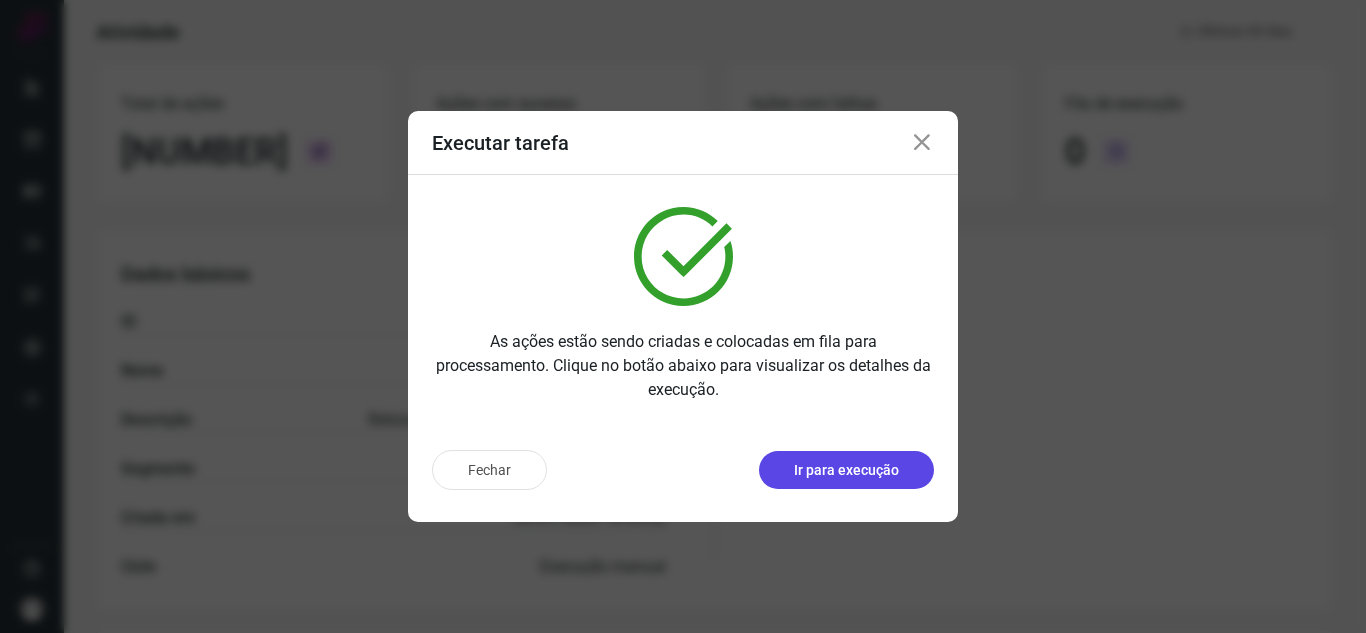click on "Ir para execução" at bounding box center (846, 470) 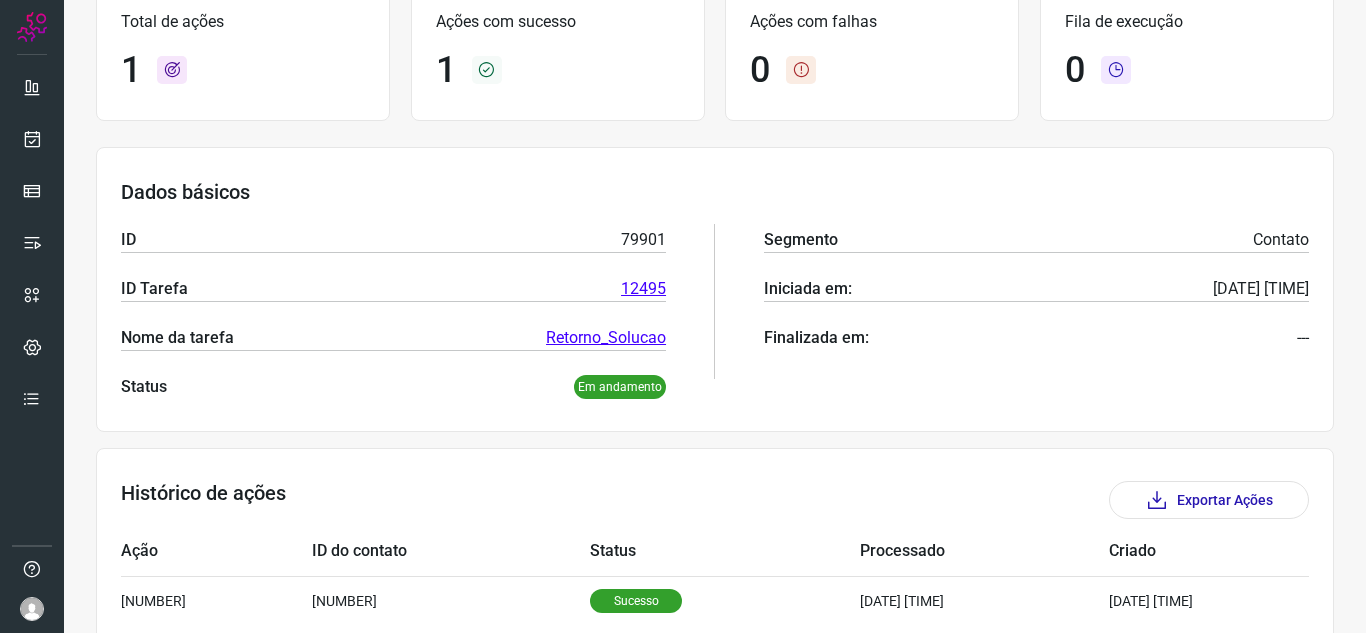 scroll, scrollTop: 241, scrollLeft: 0, axis: vertical 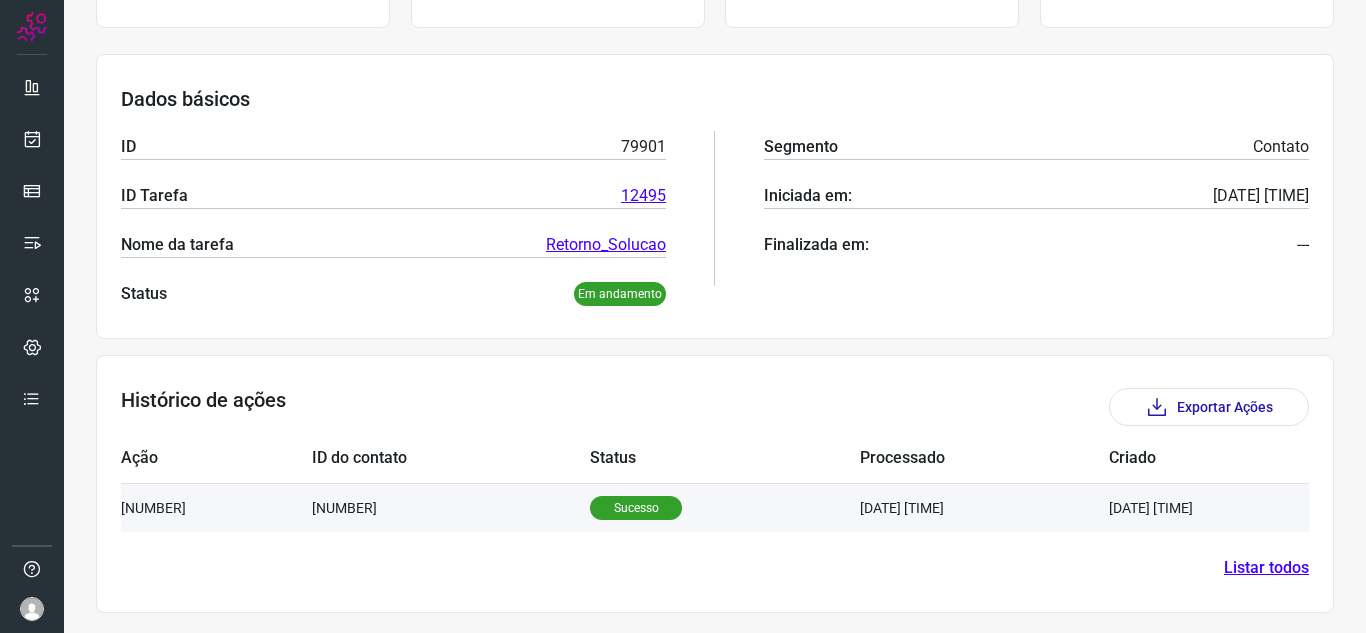 click on "[DATE] [TIME]" at bounding box center [984, 507] 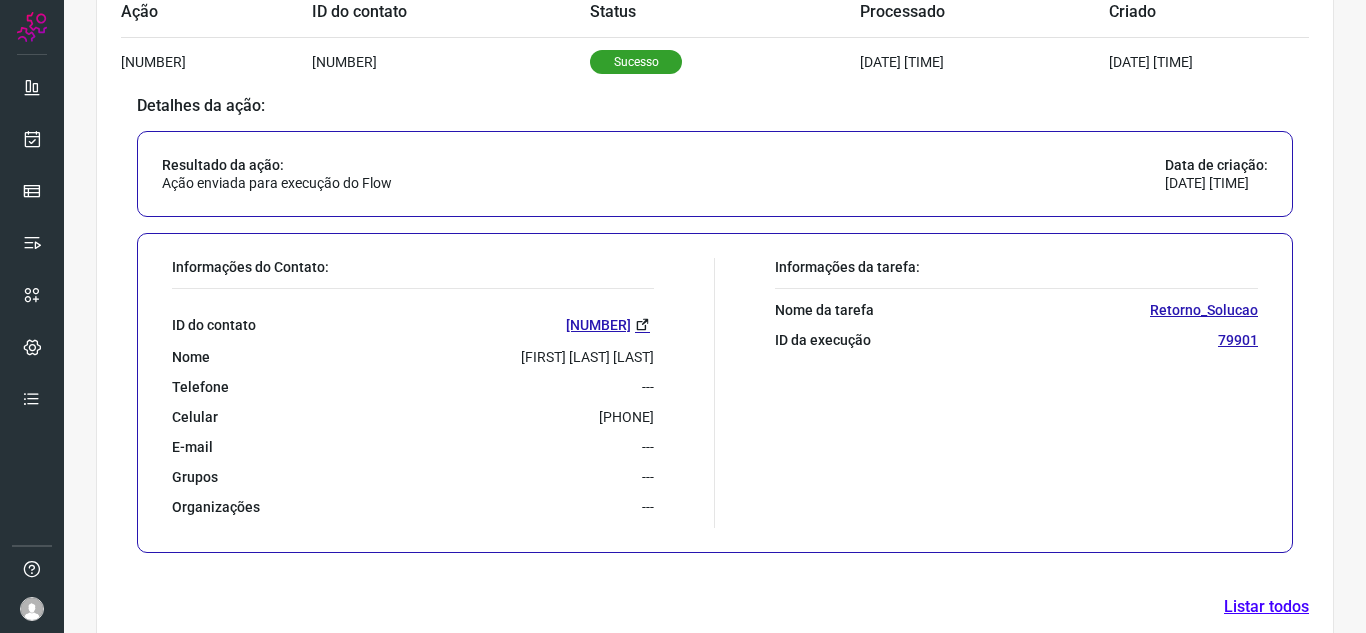 scroll, scrollTop: 694, scrollLeft: 0, axis: vertical 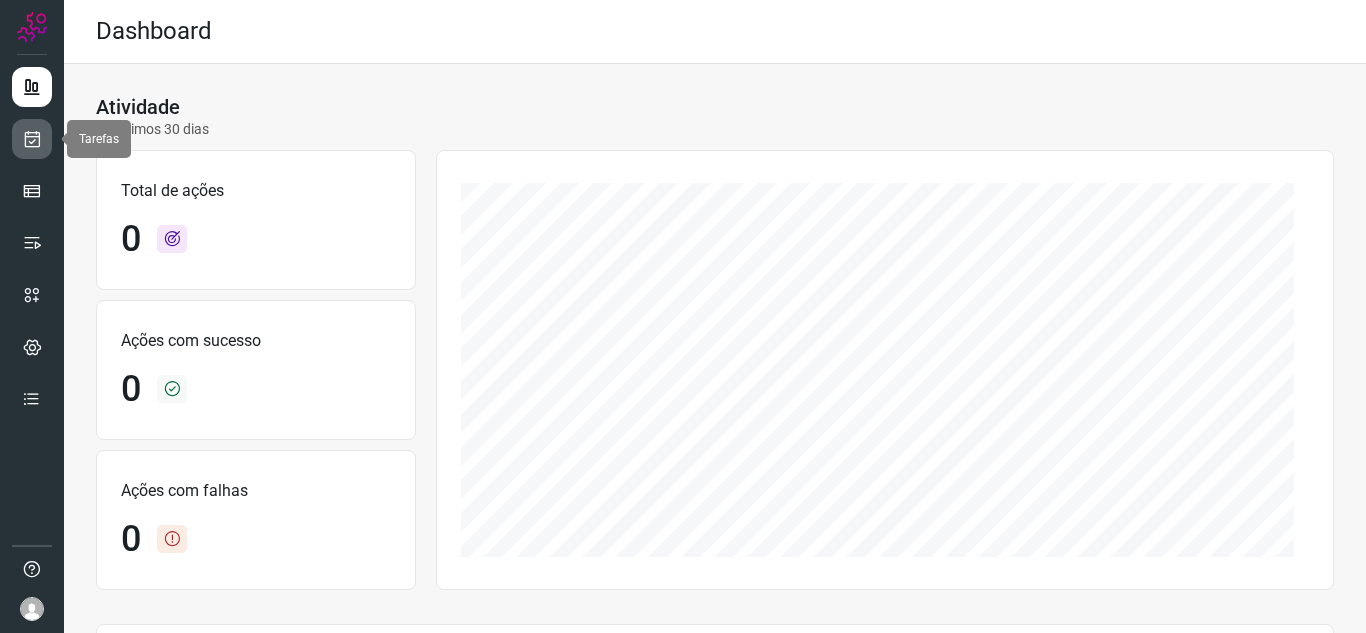 click at bounding box center (32, 139) 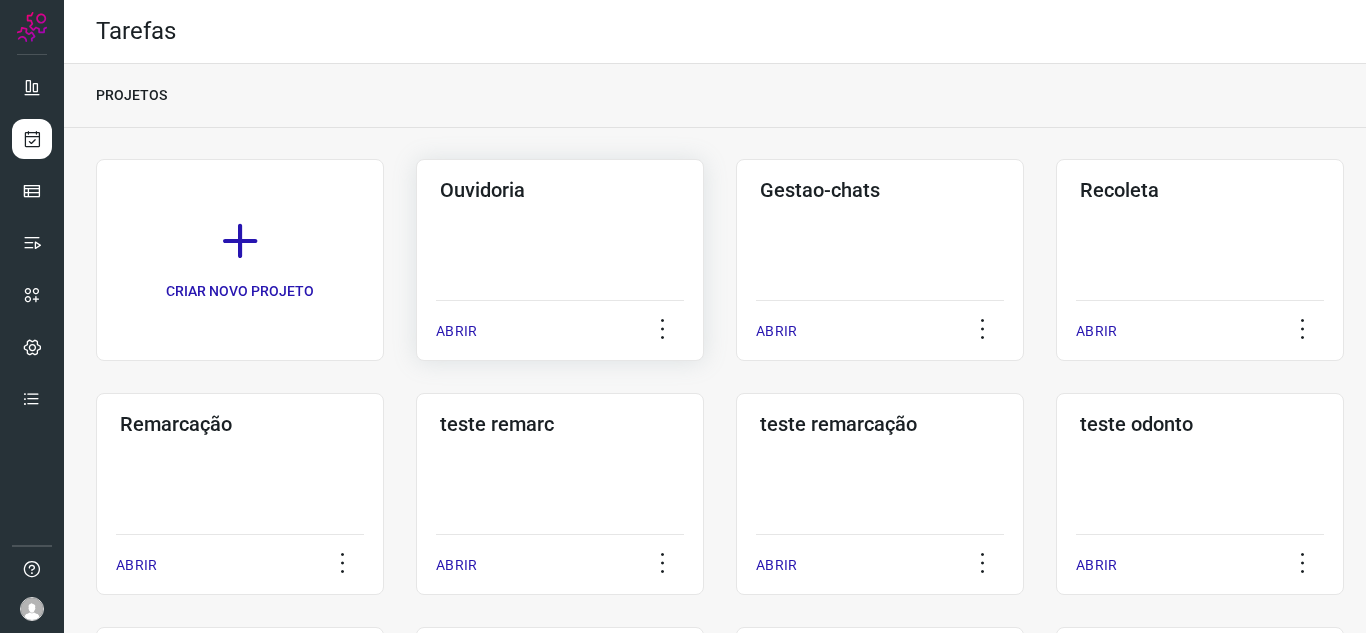 click on "ABRIR" at bounding box center [456, 331] 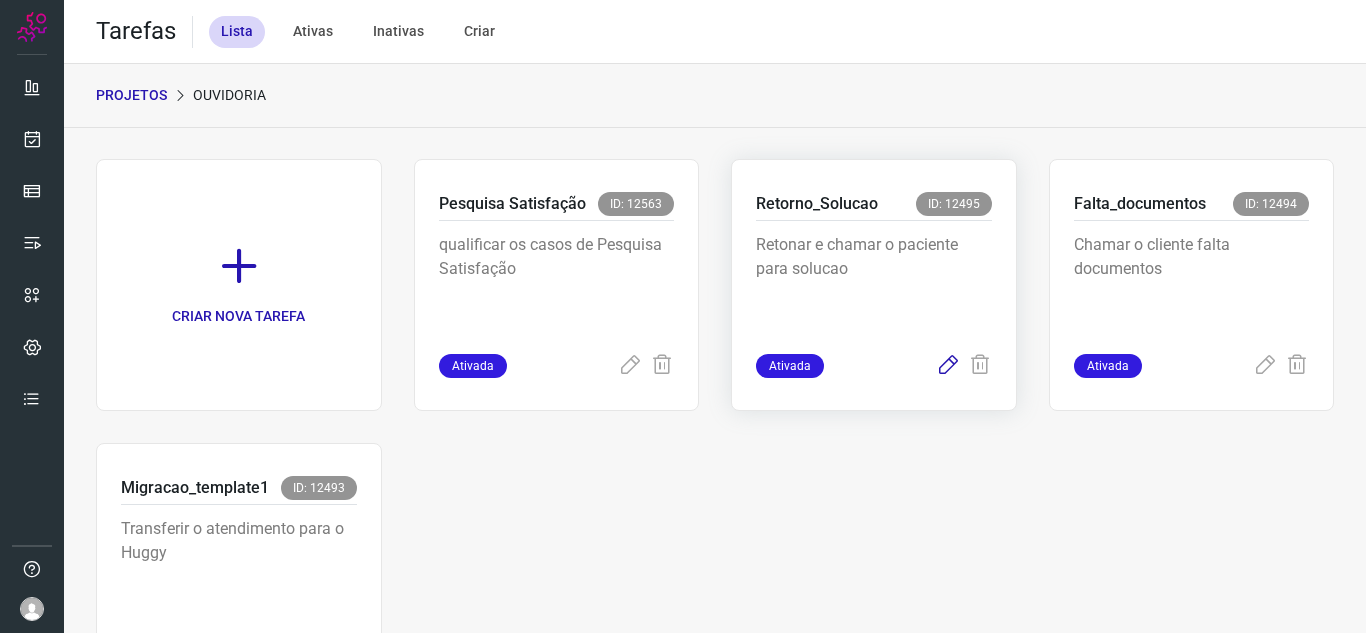 click at bounding box center (948, 366) 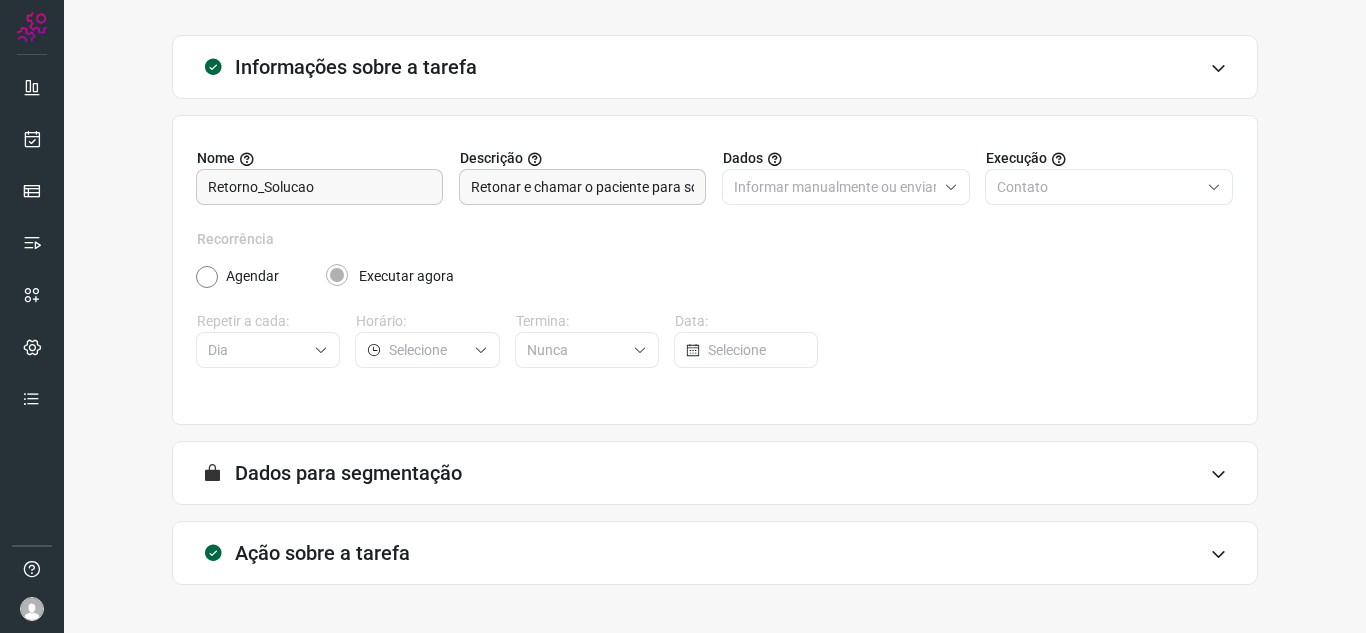 scroll, scrollTop: 148, scrollLeft: 0, axis: vertical 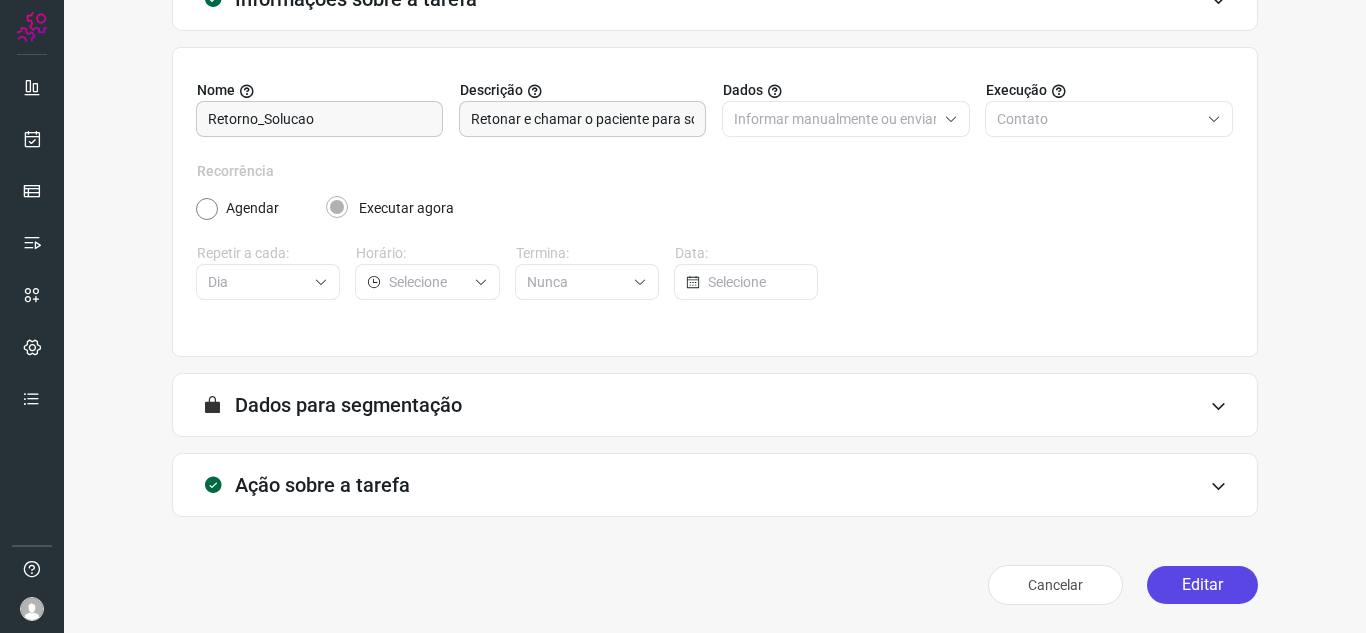 click on "Editar" at bounding box center (1202, 585) 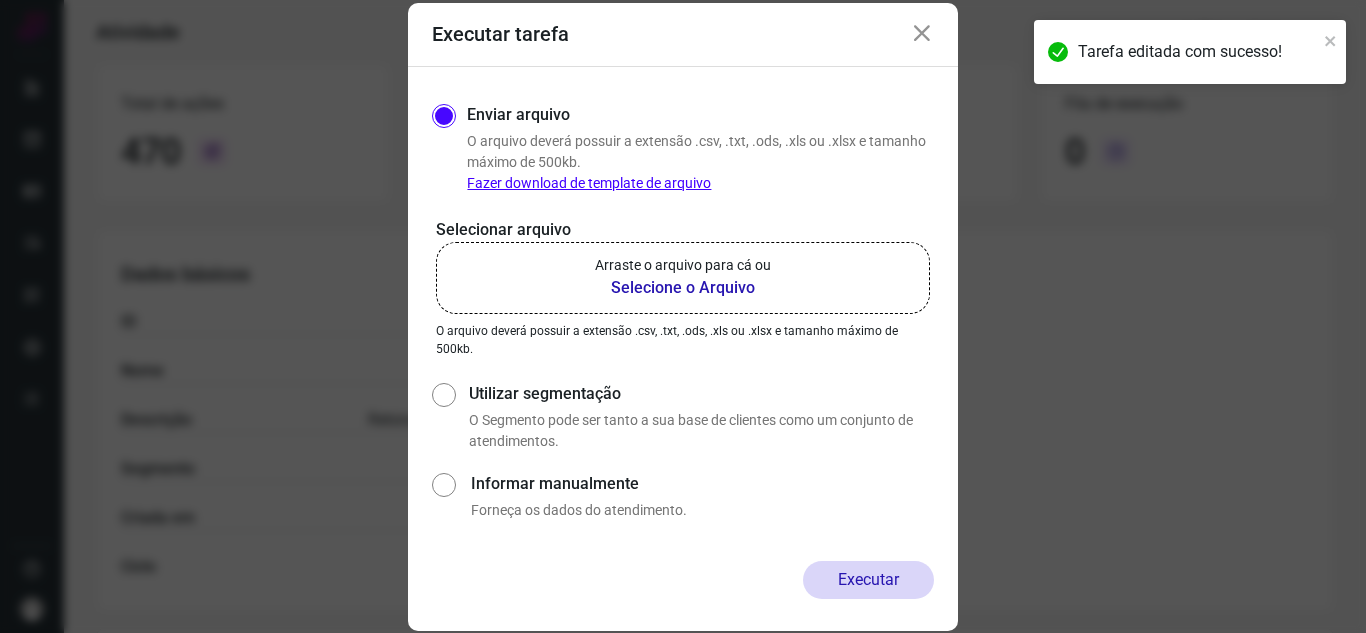 click on "Selecione o Arquivo" at bounding box center [683, 288] 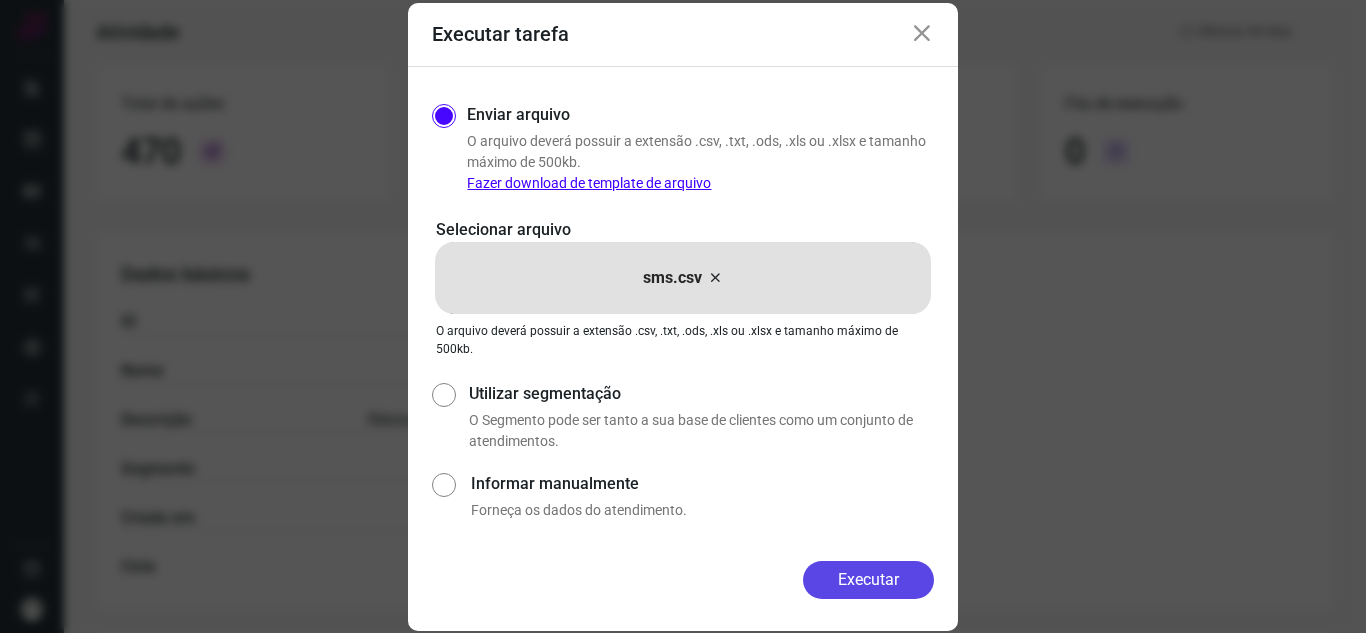 click on "Executar" at bounding box center [868, 580] 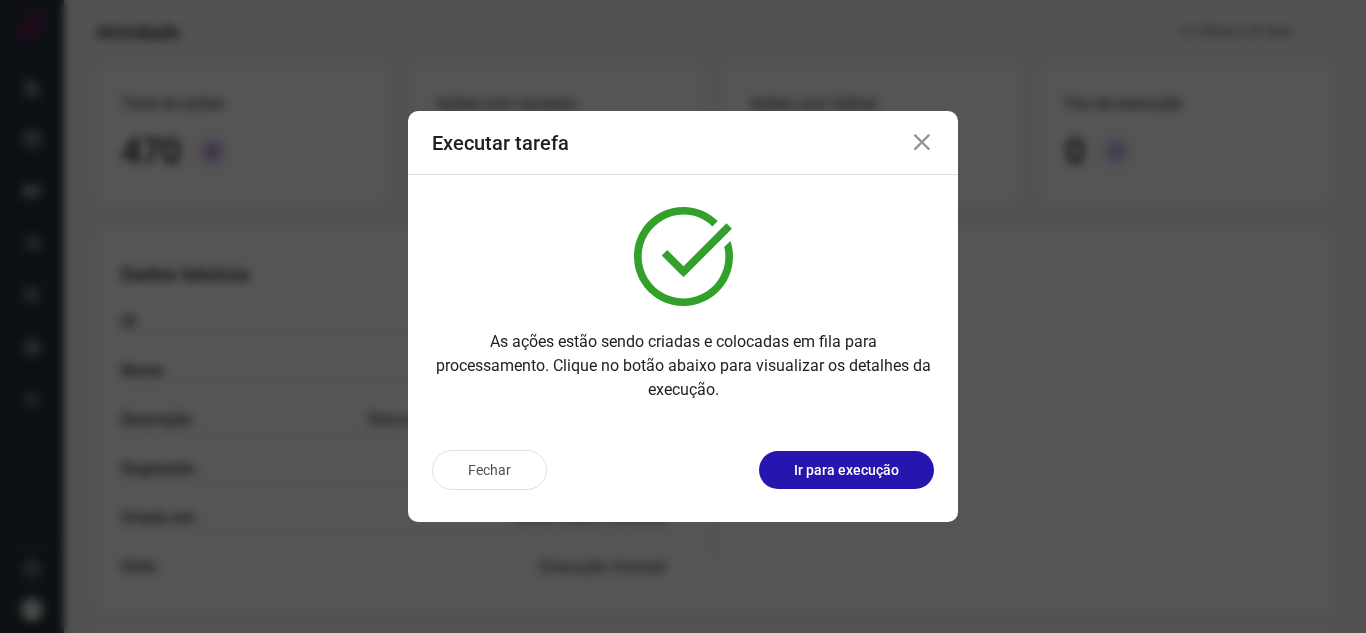 click on "Ir para execução" at bounding box center (846, 470) 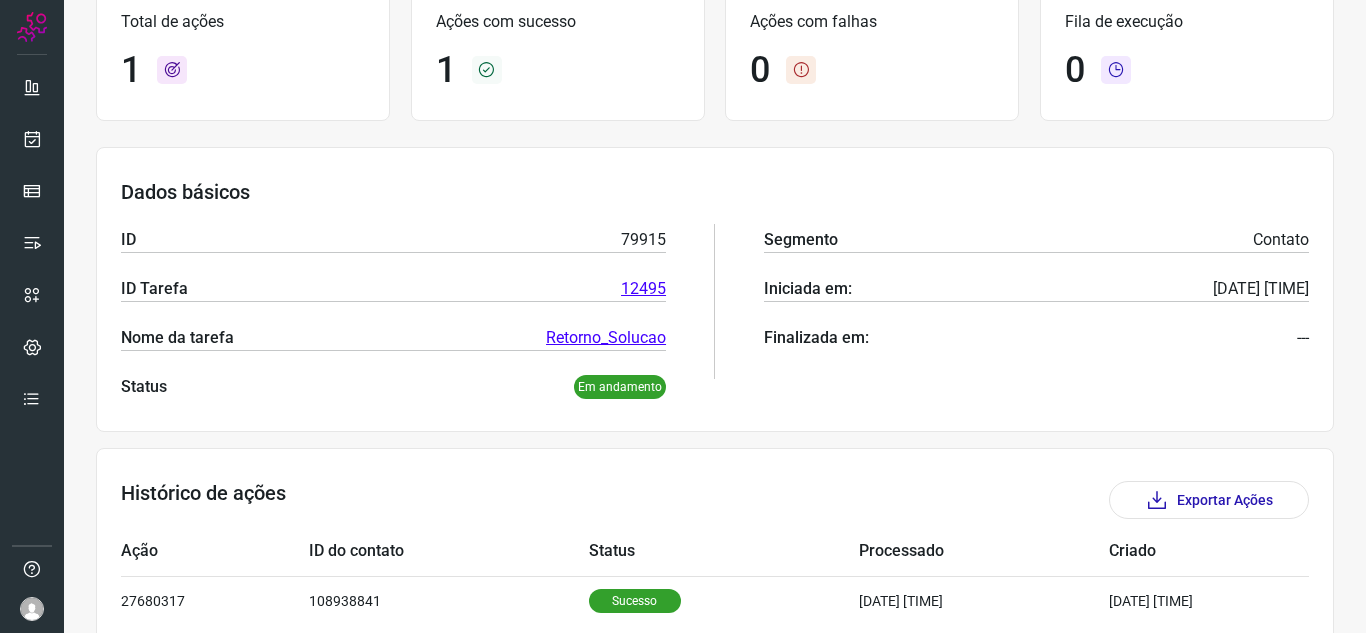scroll, scrollTop: 241, scrollLeft: 0, axis: vertical 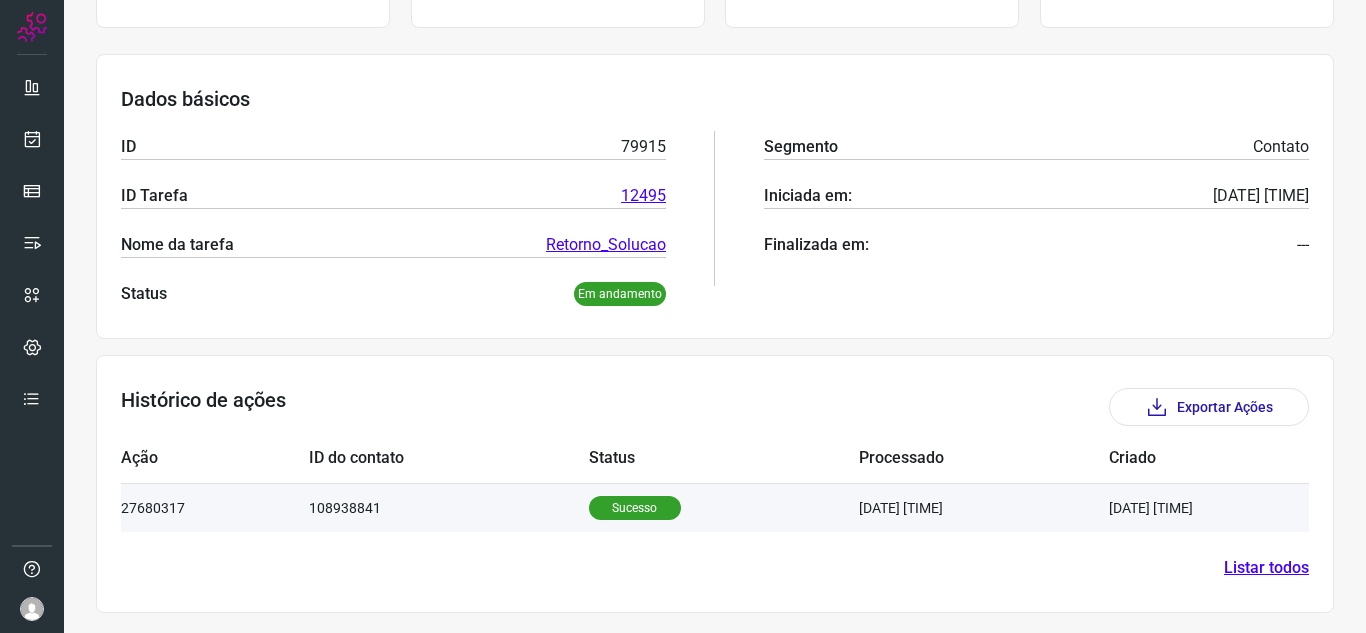 click on "[DATE] [TIME]" at bounding box center [984, 507] 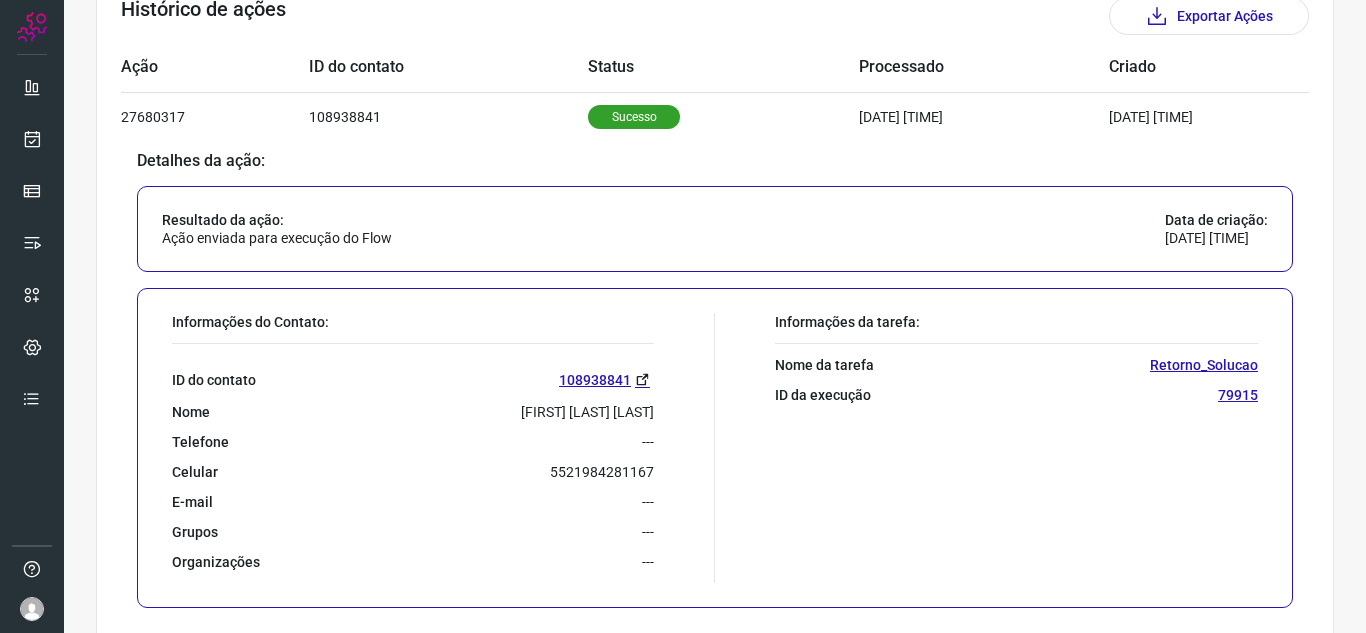 scroll, scrollTop: 639, scrollLeft: 0, axis: vertical 